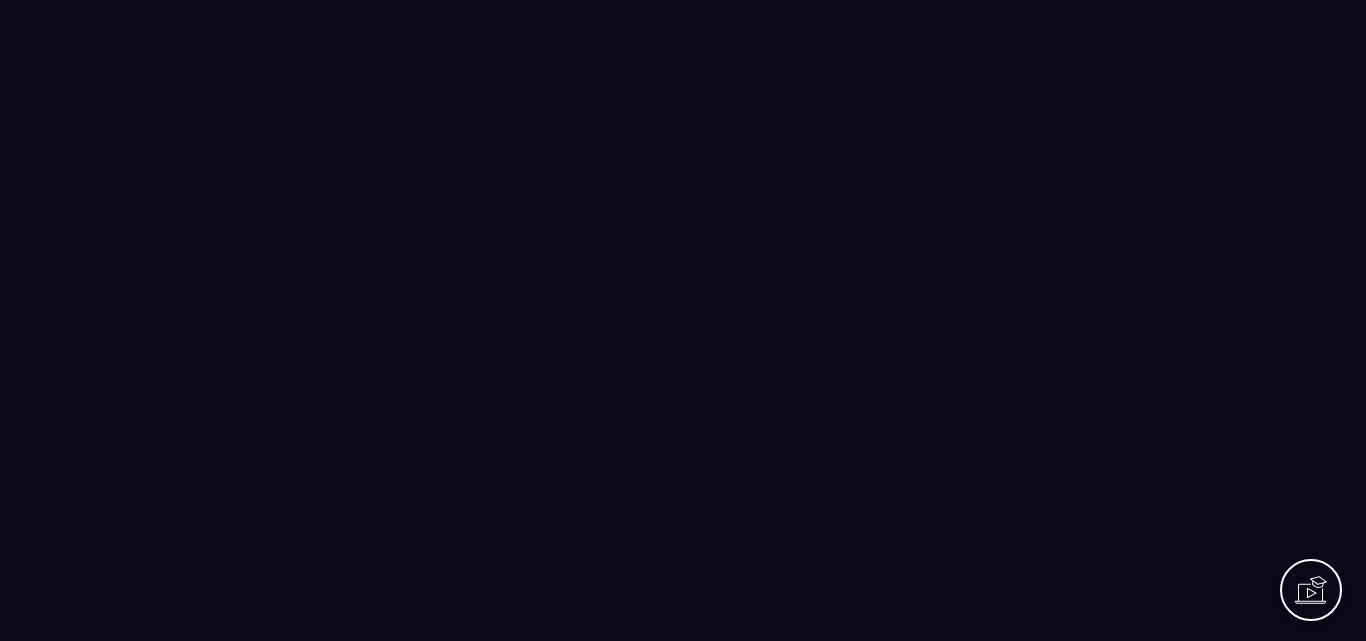 scroll, scrollTop: 0, scrollLeft: 0, axis: both 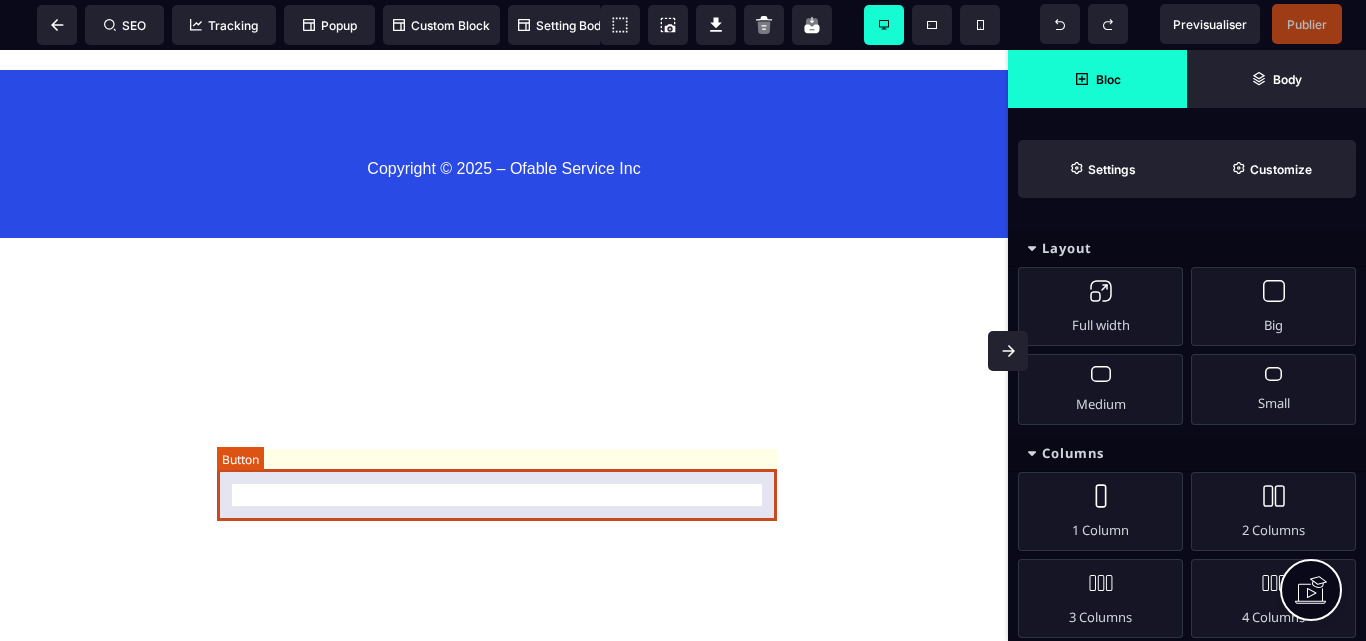 click on "Je m’inscris maintenant" at bounding box center (504, -416) 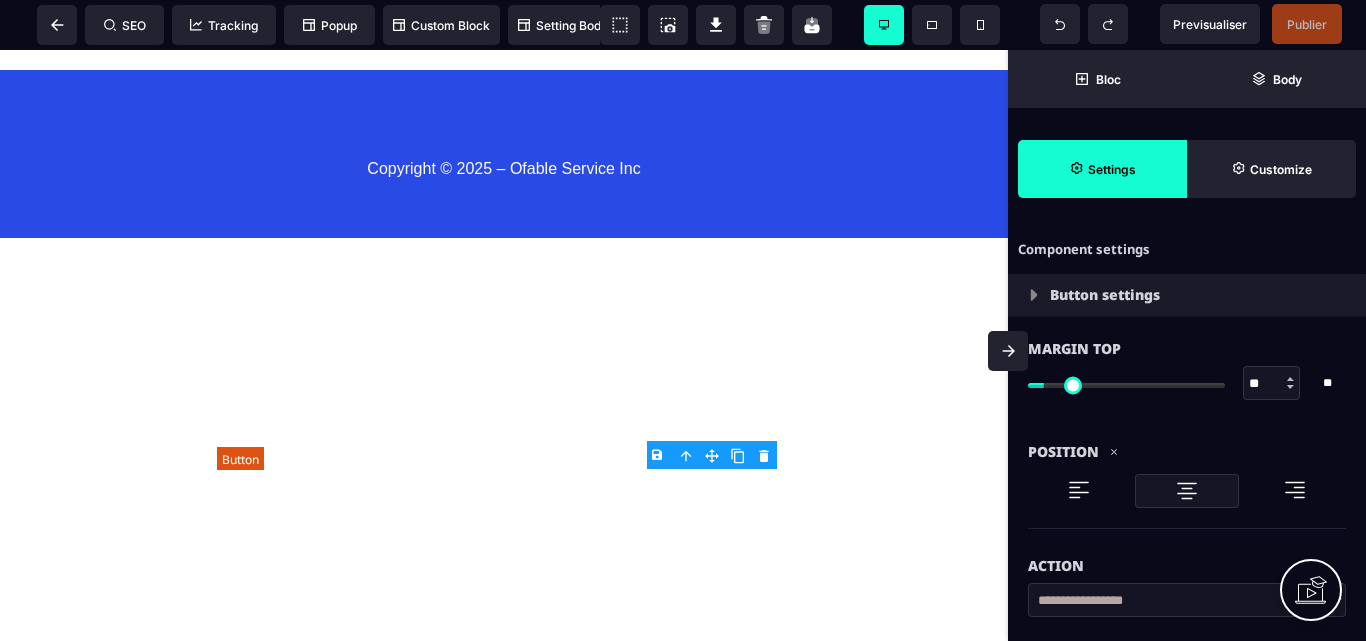 type on "**" 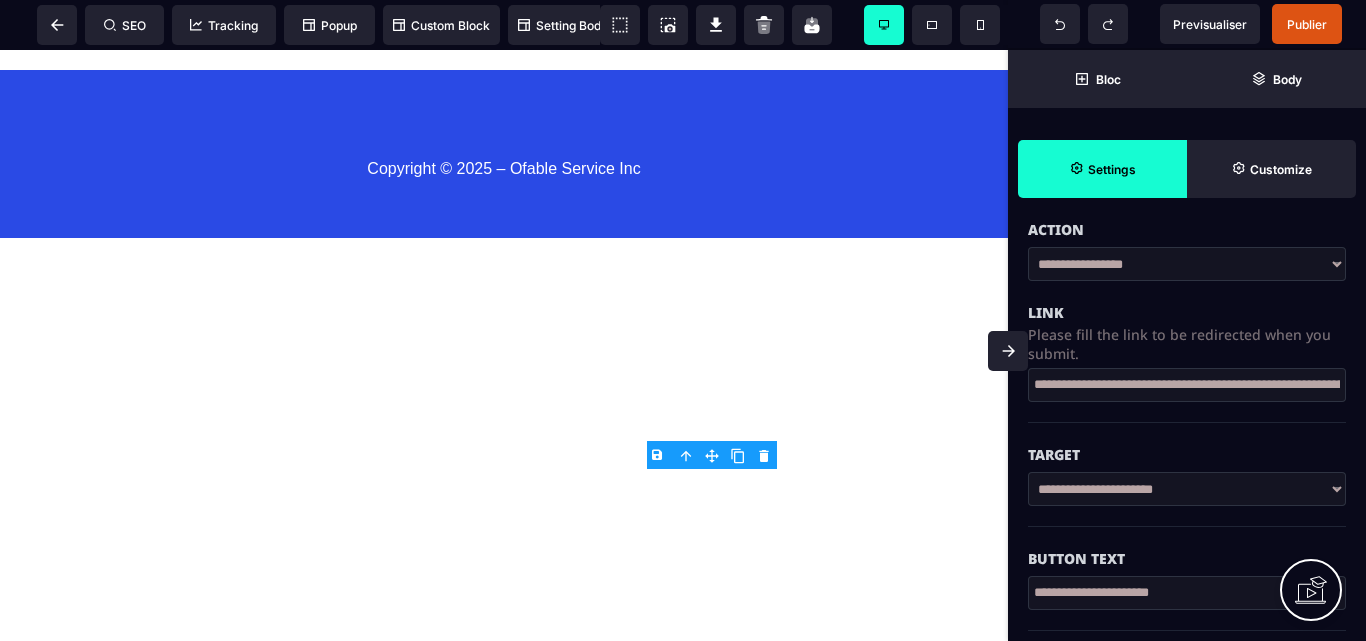 scroll, scrollTop: 300, scrollLeft: 0, axis: vertical 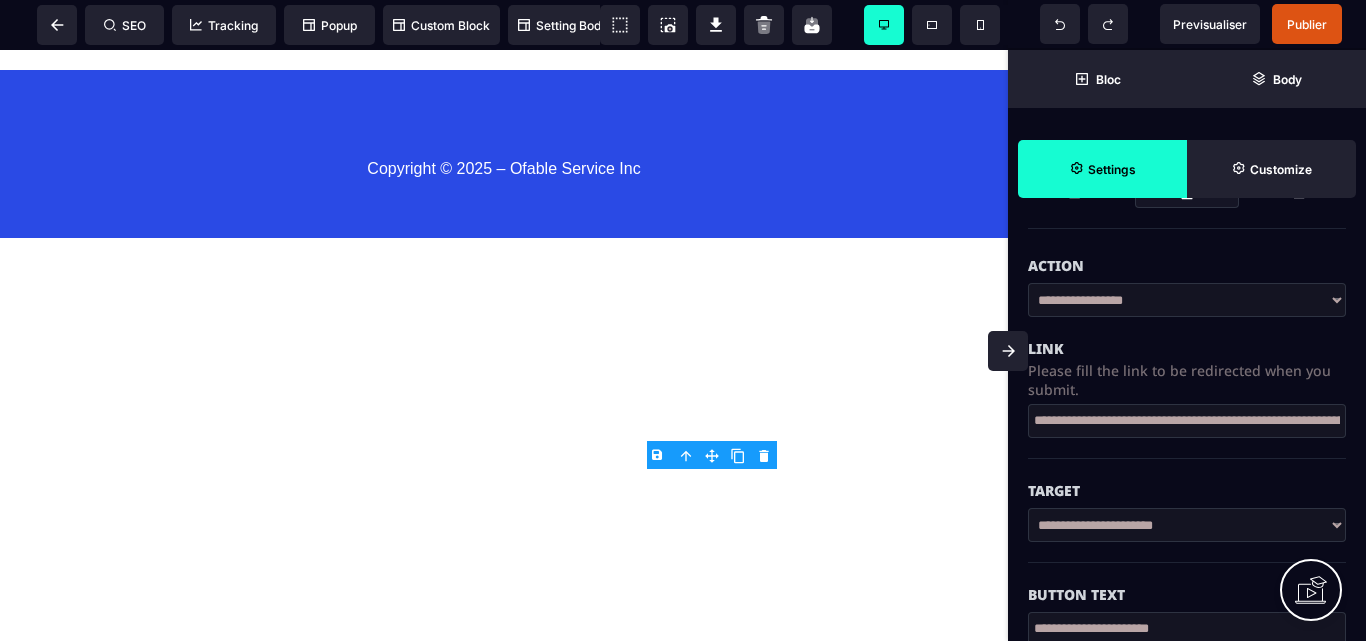 click on "**********" at bounding box center (1187, 300) 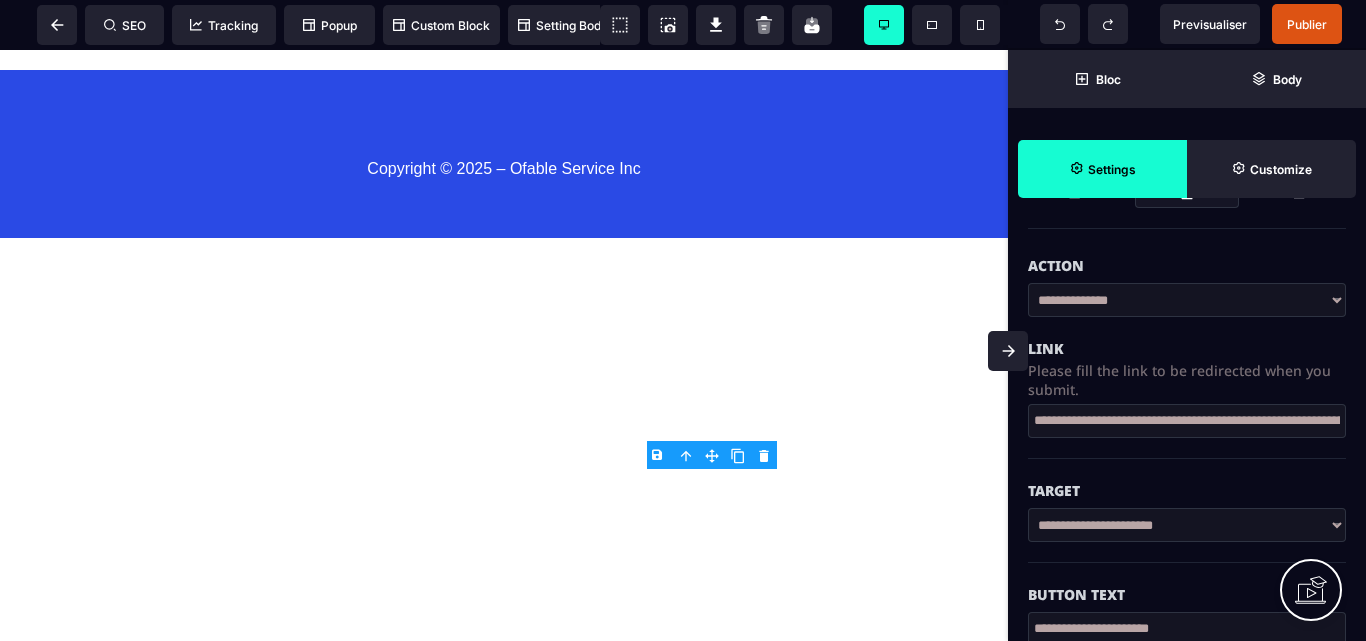 select on "*****" 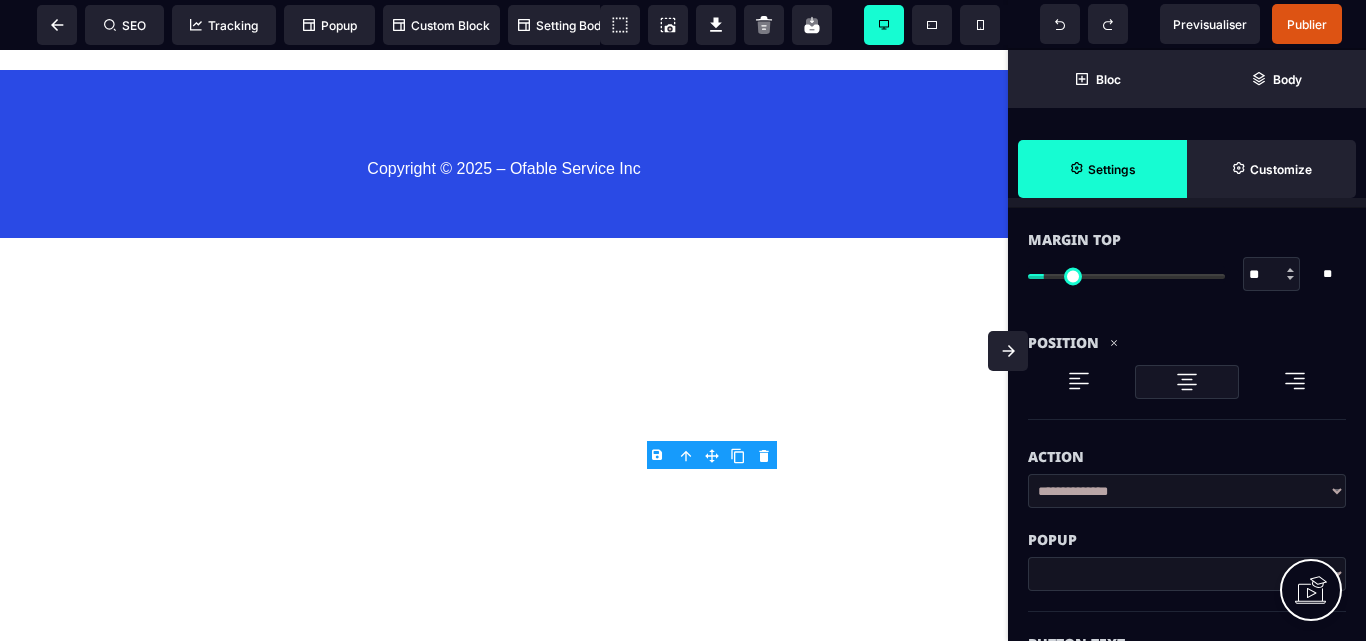 scroll, scrollTop: 140, scrollLeft: 0, axis: vertical 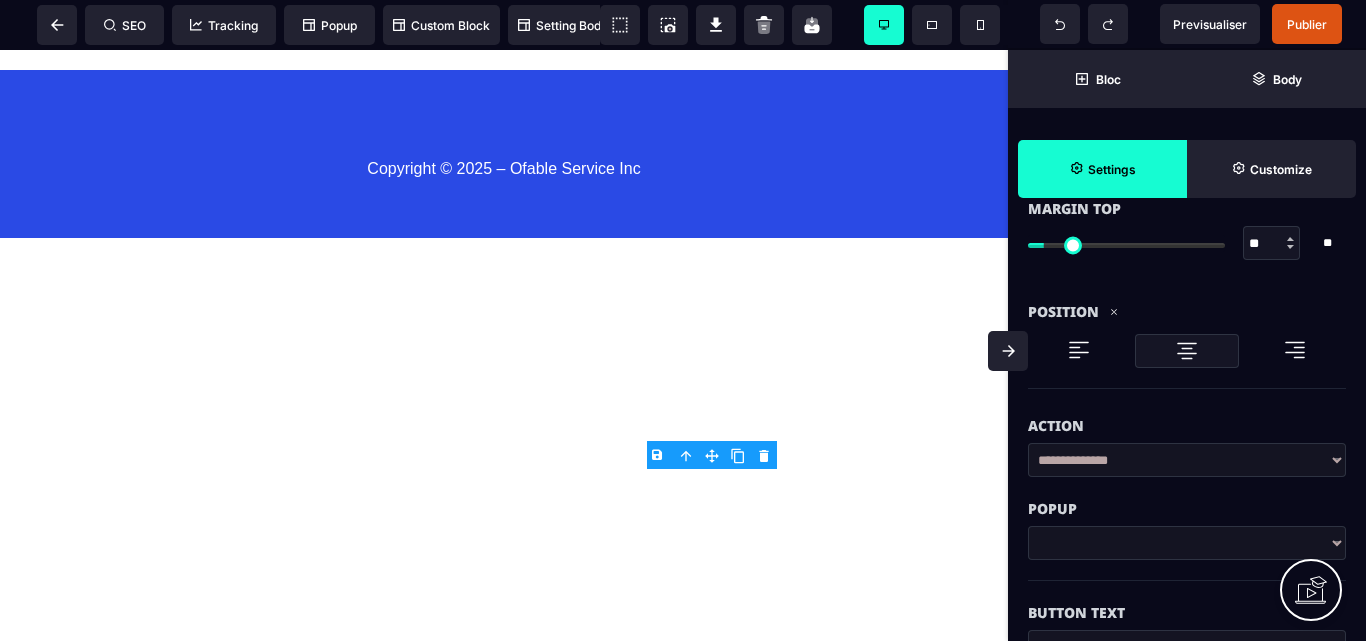 click at bounding box center (1187, 543) 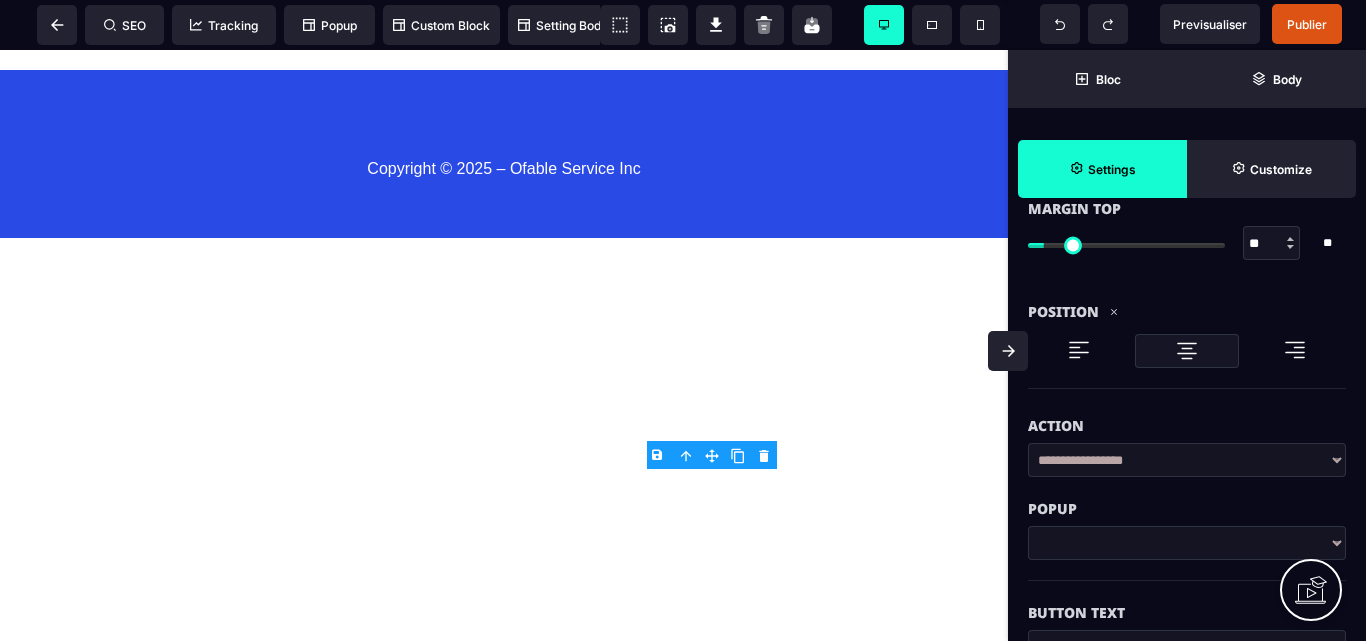 click on "**********" at bounding box center [1187, 460] 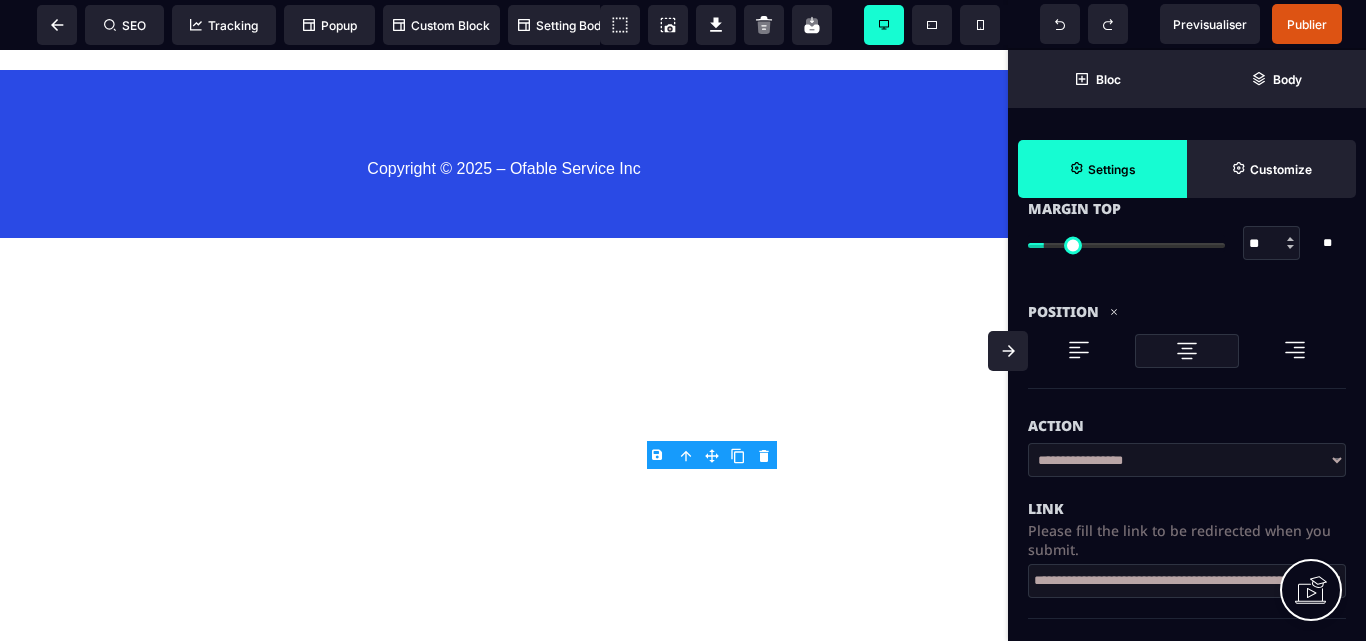 click on "**********" at bounding box center (1187, 581) 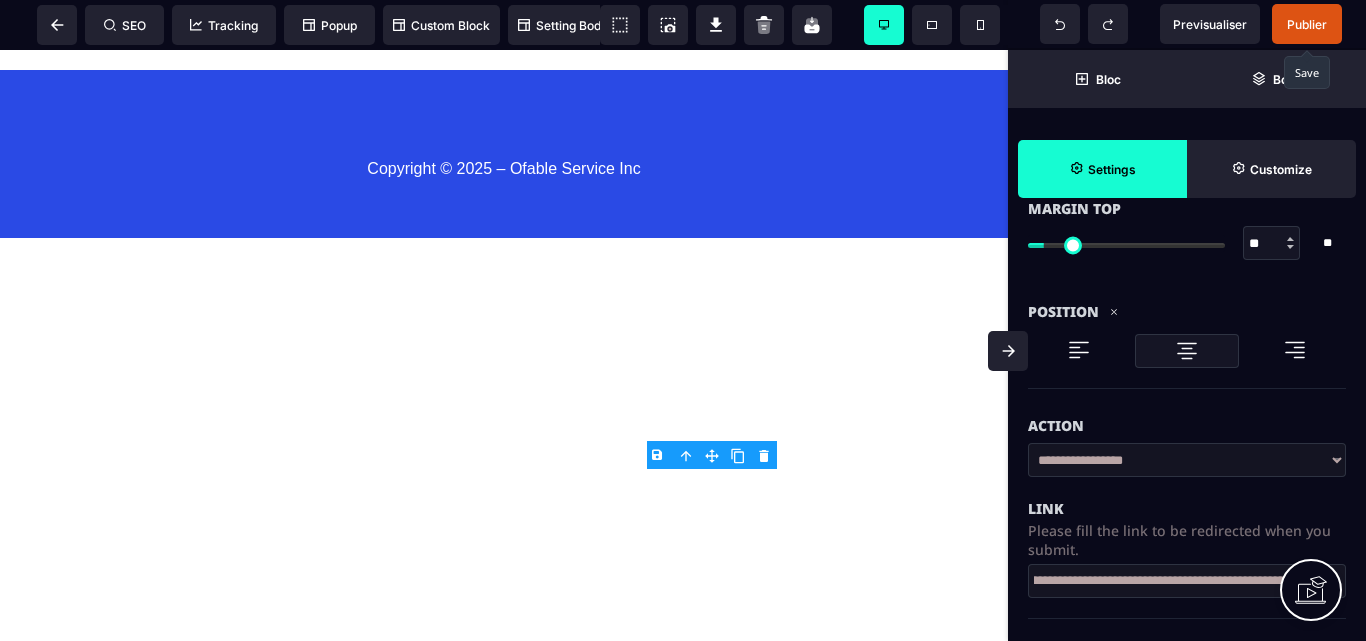 type on "**********" 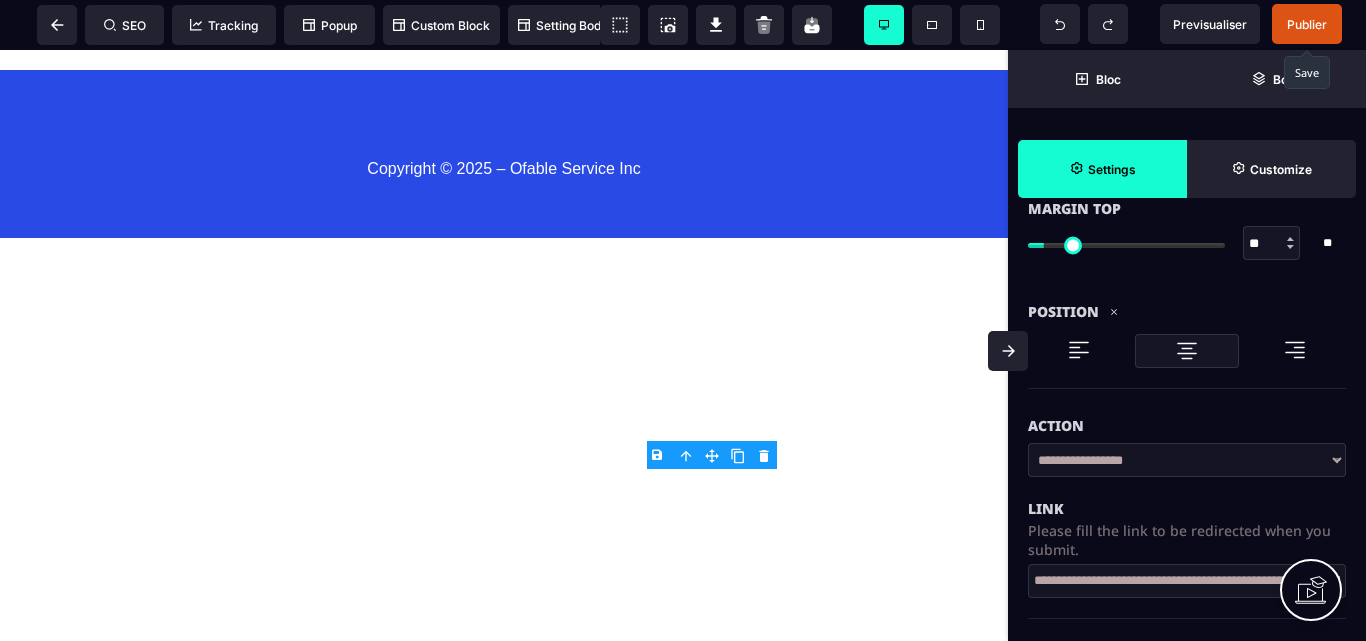 click on "Publier" at bounding box center (1307, 24) 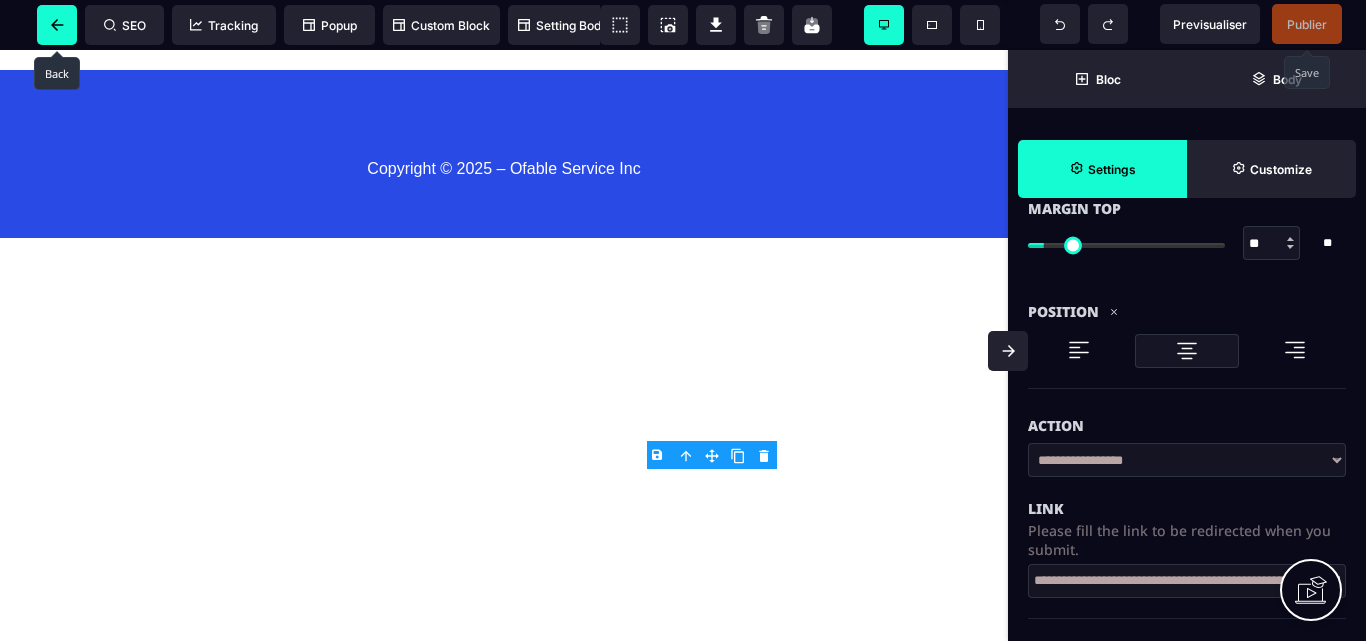 click 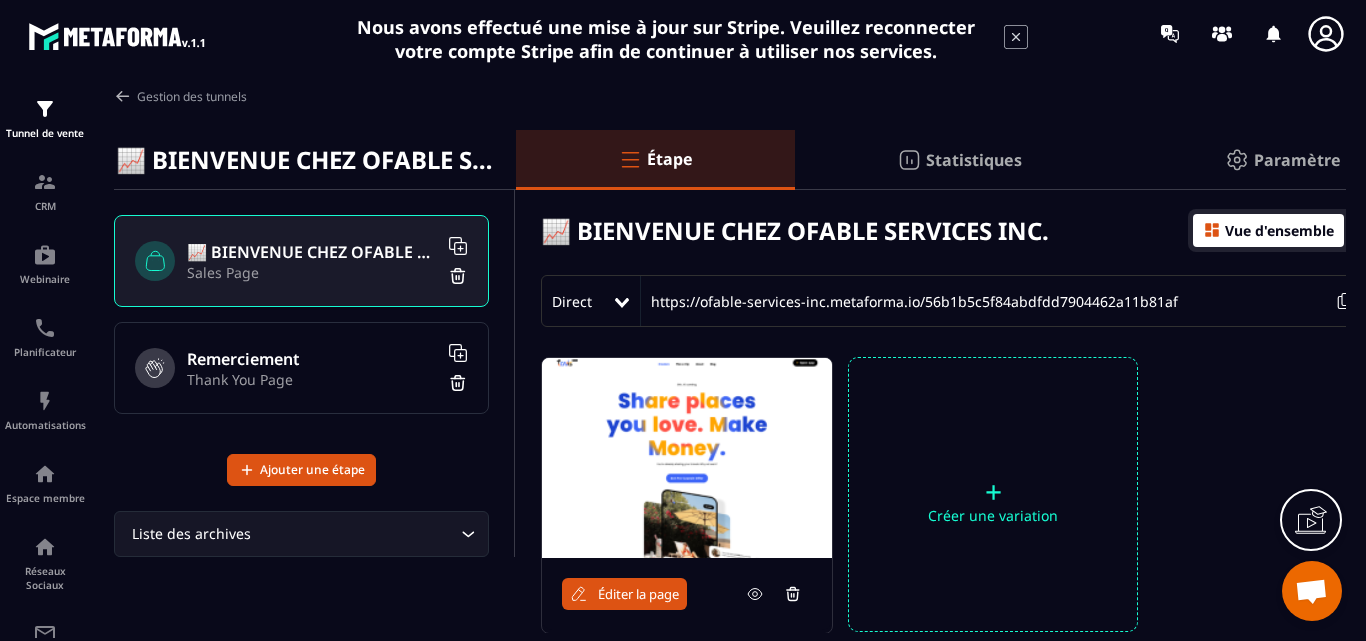 click on "Thank You Page" at bounding box center [312, 379] 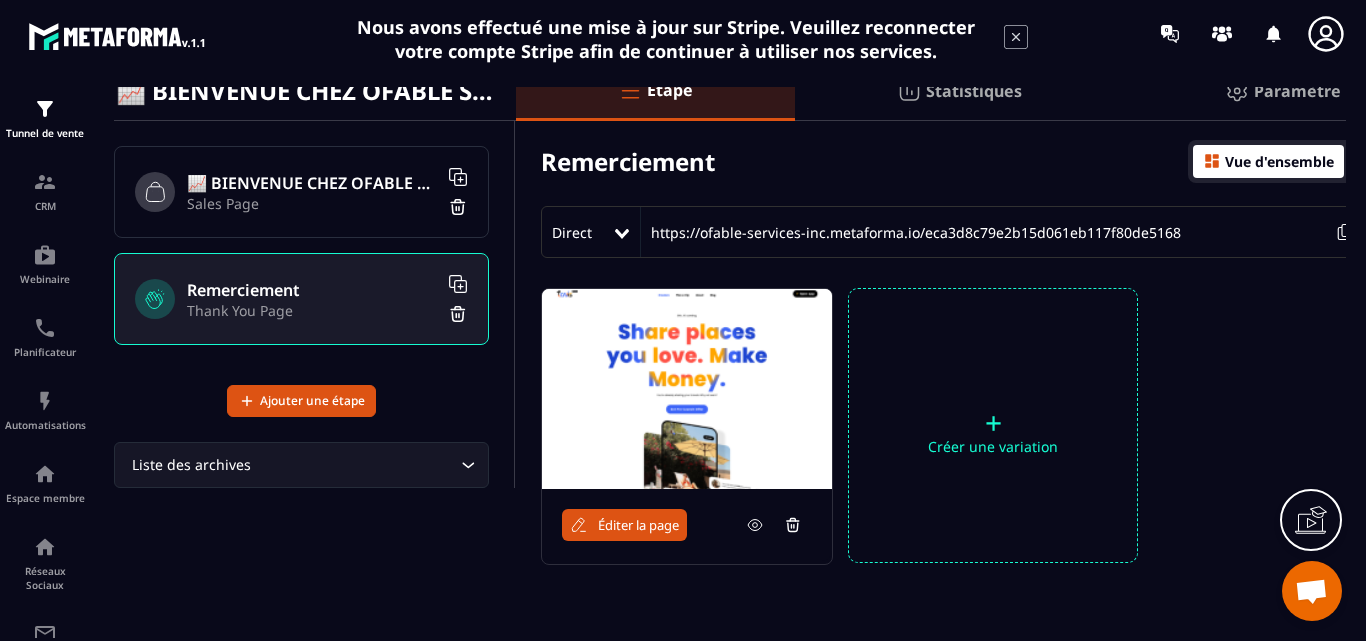 scroll, scrollTop: 100, scrollLeft: 0, axis: vertical 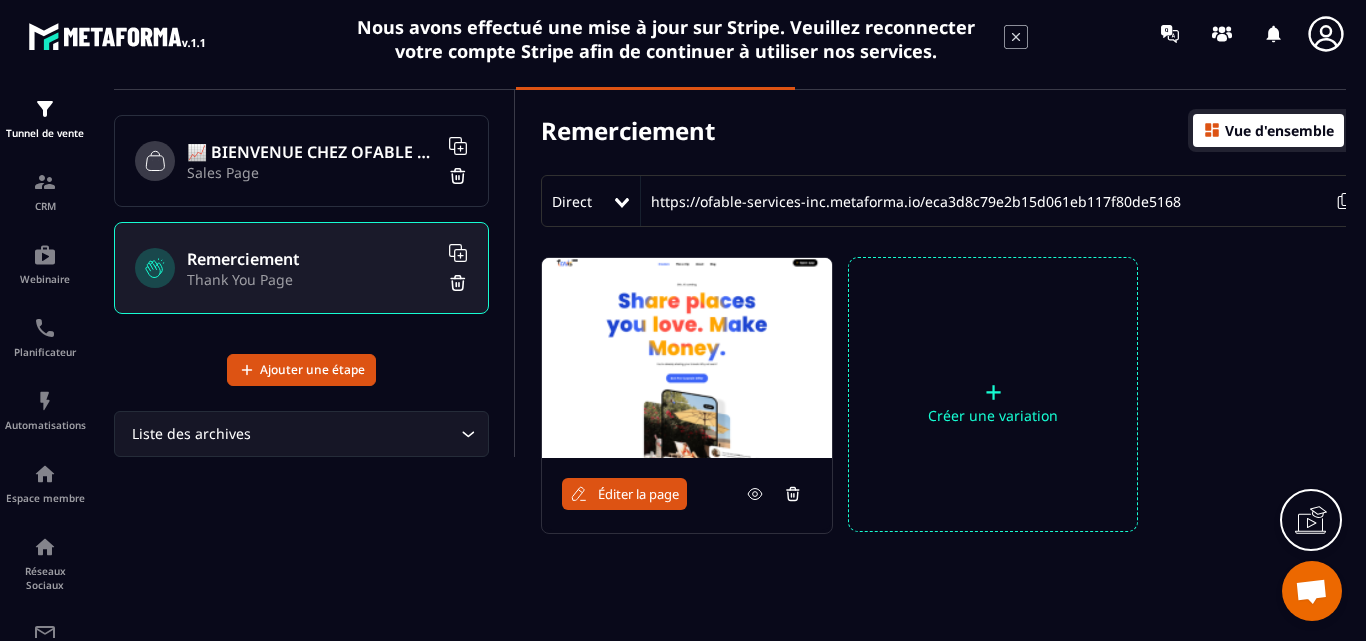 click on "Éditer la page" at bounding box center (638, 494) 